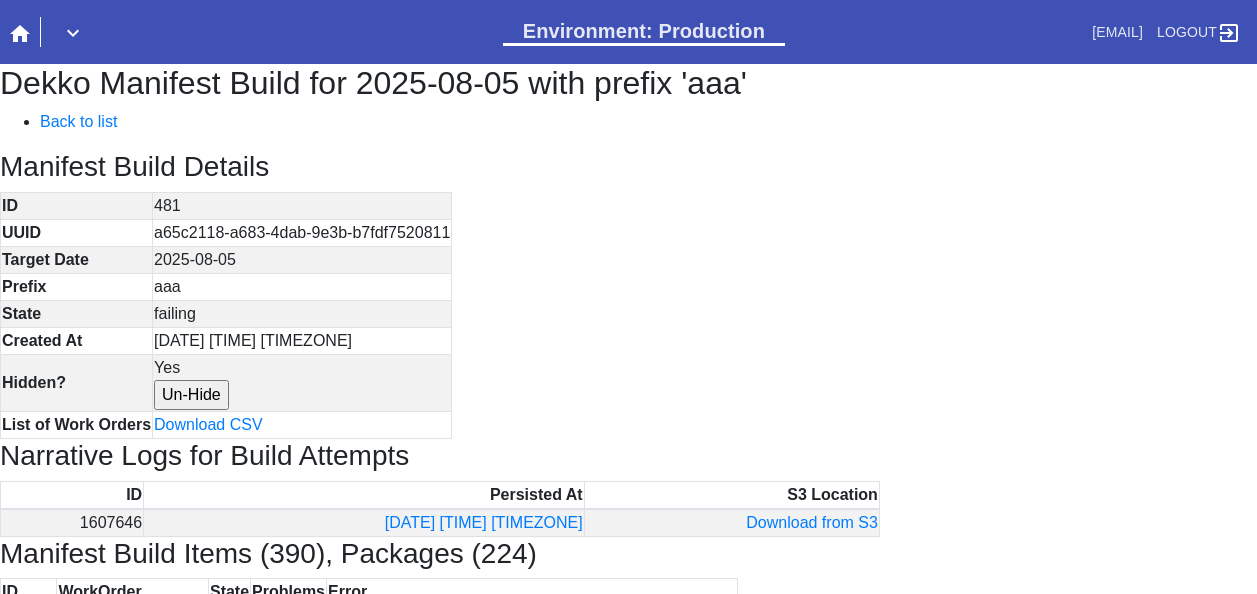 scroll, scrollTop: 3734, scrollLeft: 0, axis: vertical 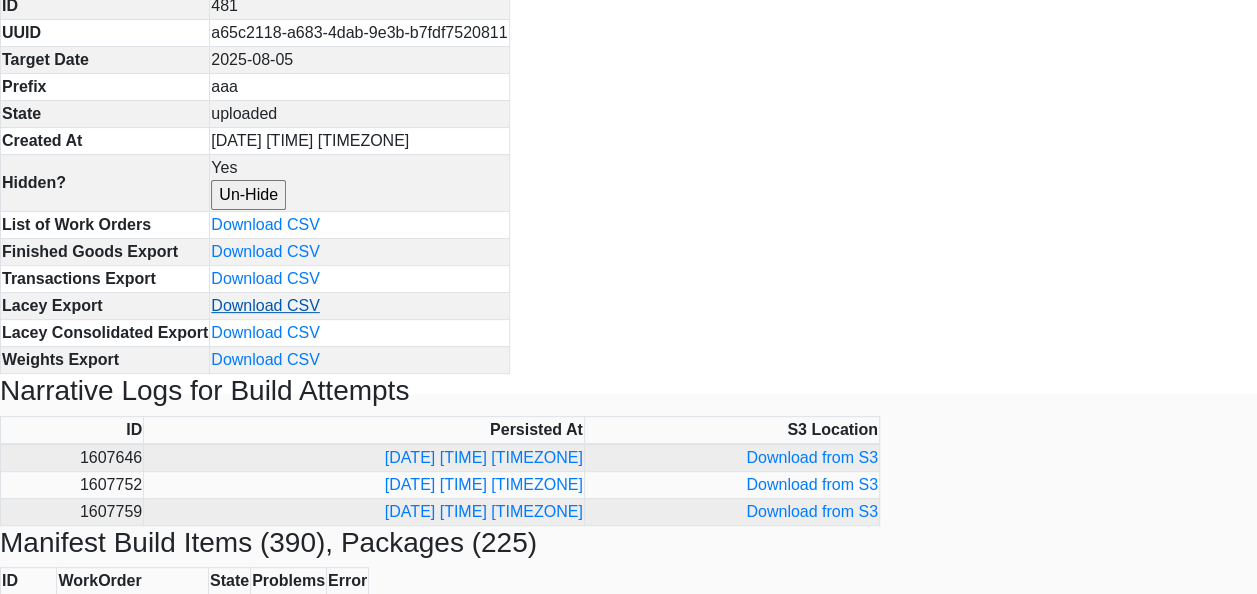click on "Download CSV" at bounding box center (265, 305) 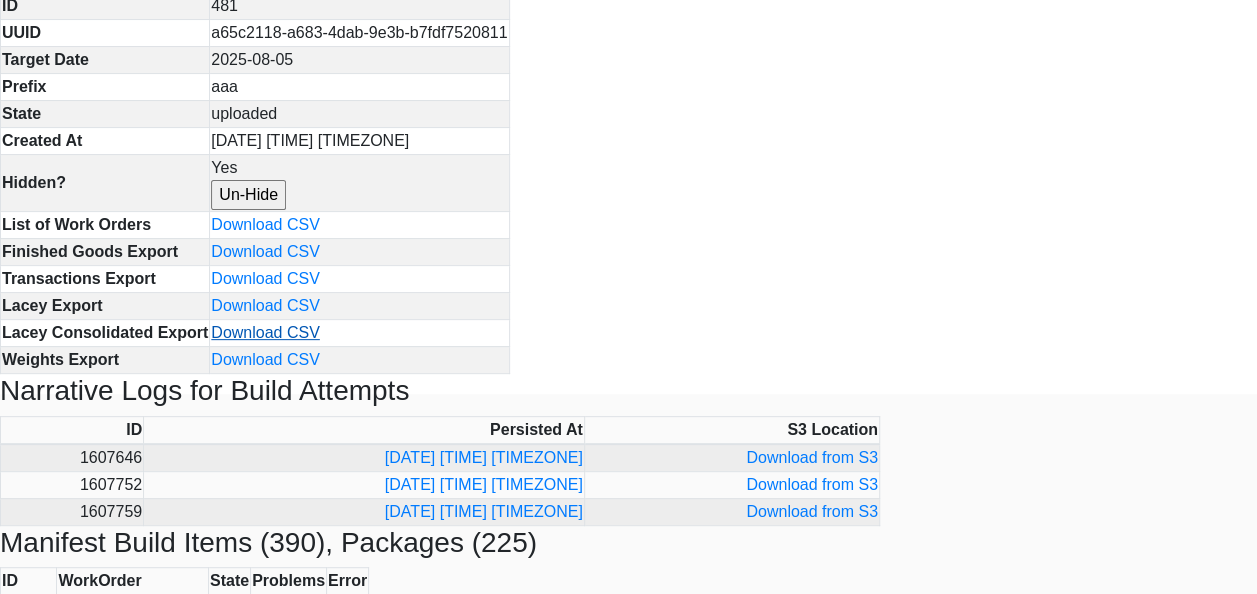 click on "Download CSV" at bounding box center (265, 332) 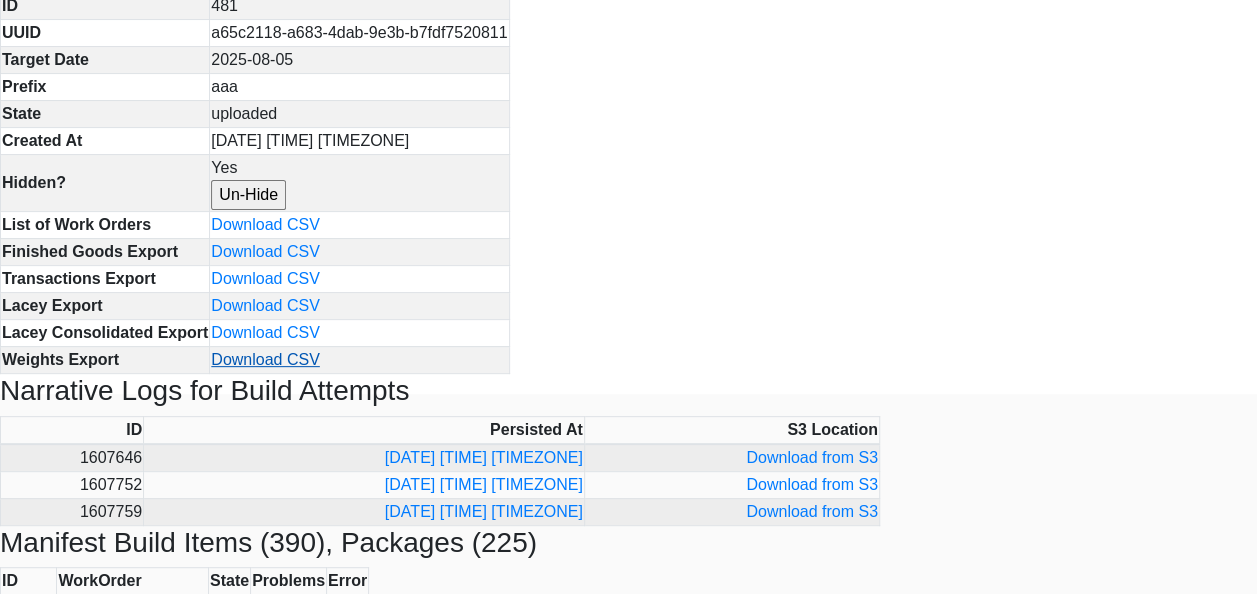 click on "Download CSV" at bounding box center (265, 359) 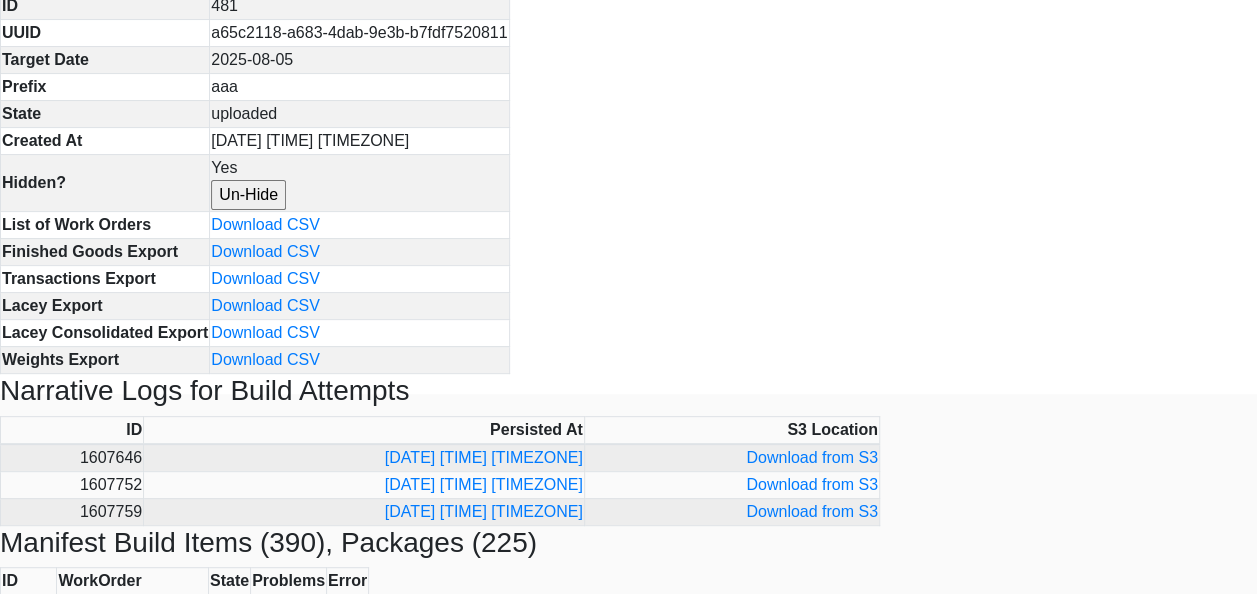 click on "Dekko Manifest Build for 2025-08-05 with prefix 'aaa' Back to list Manifest Build Details ID 481 UUID a65c2118-a683-4dab-9e3b-b7fdf7520811 Target Date 2025-08-05 Prefix aaa State uploaded Created At 2025-08-05 19:00:32 -0400 Hidden? Yes Un-Hide List of Work Orders Download CSV Finished Goods Export Download CSV Transactions Export Download CSV Lacey Export Download CSV Lacey Consolidated Export Download CSV Weights Export Download CSV Narrative Logs for Build Attempts ID Persisted At S3 Location 1607646 2025-08-05 19:01:01 -0400 Download from S3 1607752 2025-08-05 21:14:06 -0400 Download from S3 1607759 2025-08-05 21:15:52 -0400 Download from S3 Manifest Build Items (390), Packages (225) ID WorkOrder State Problems Error 127835 W000154898867357 built 127919 W014023046817168 built 127758 W062672989942070 built 128003 W101356161856111 built 127830 W102091995028648 built 127815 W103442193895789 built 127647 W106821000420859 built 127772 W109204396186113 built 127800 W109888761767876 built 127686 W112414360707896" at bounding box center (628, 5495) 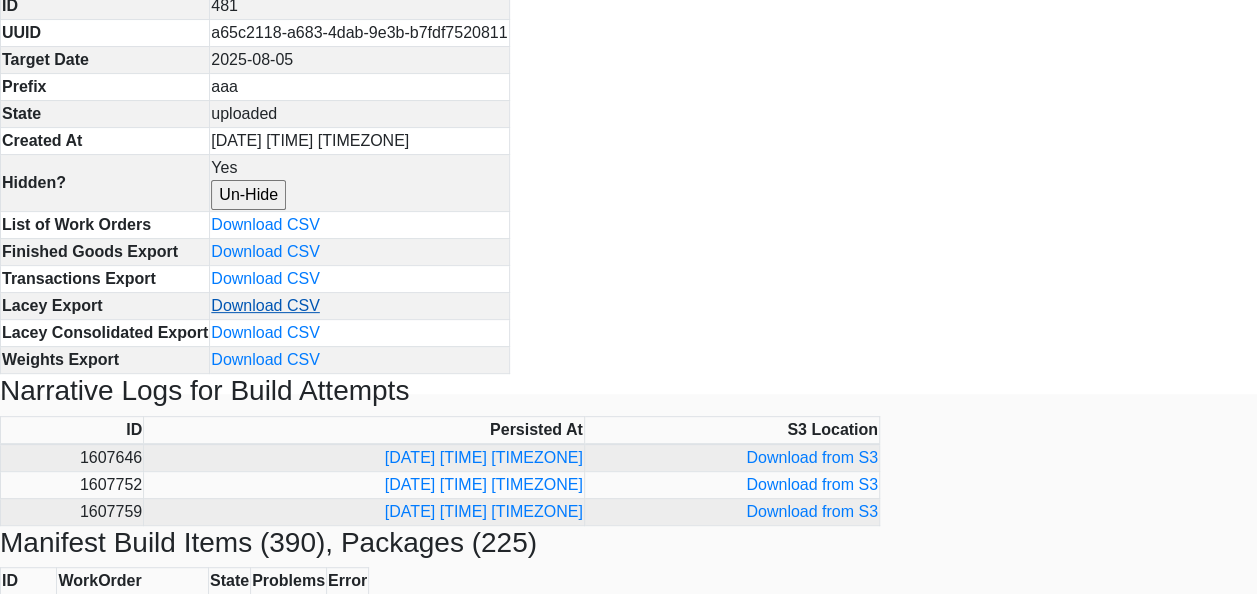 click on "Download CSV" at bounding box center [265, 305] 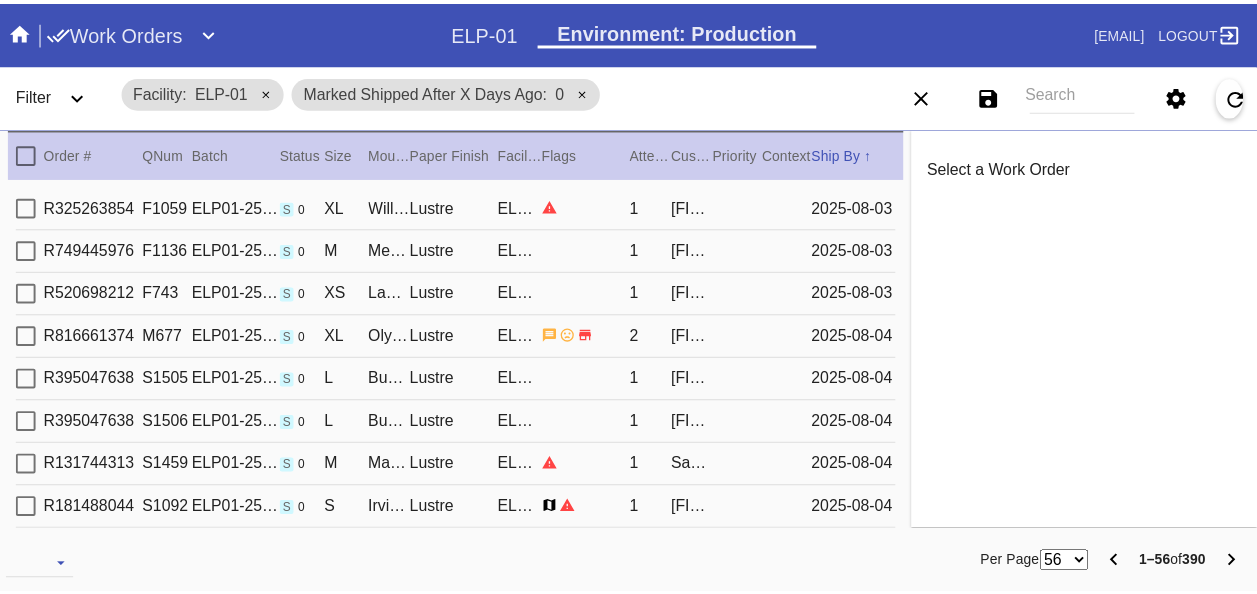 scroll, scrollTop: 0, scrollLeft: 0, axis: both 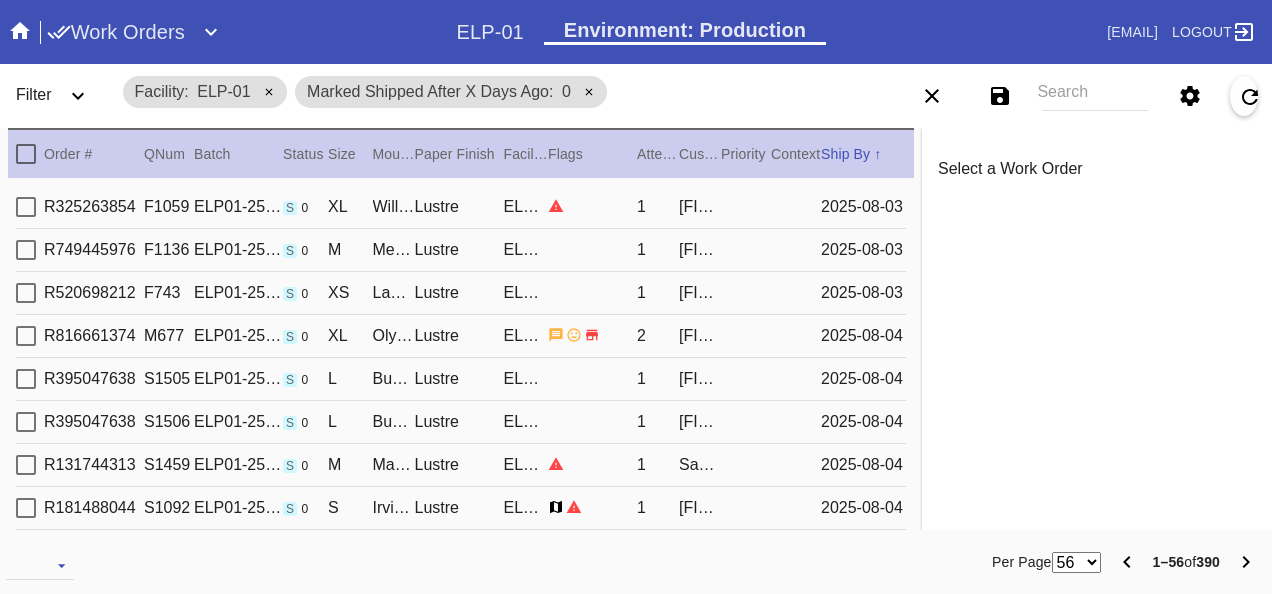 click 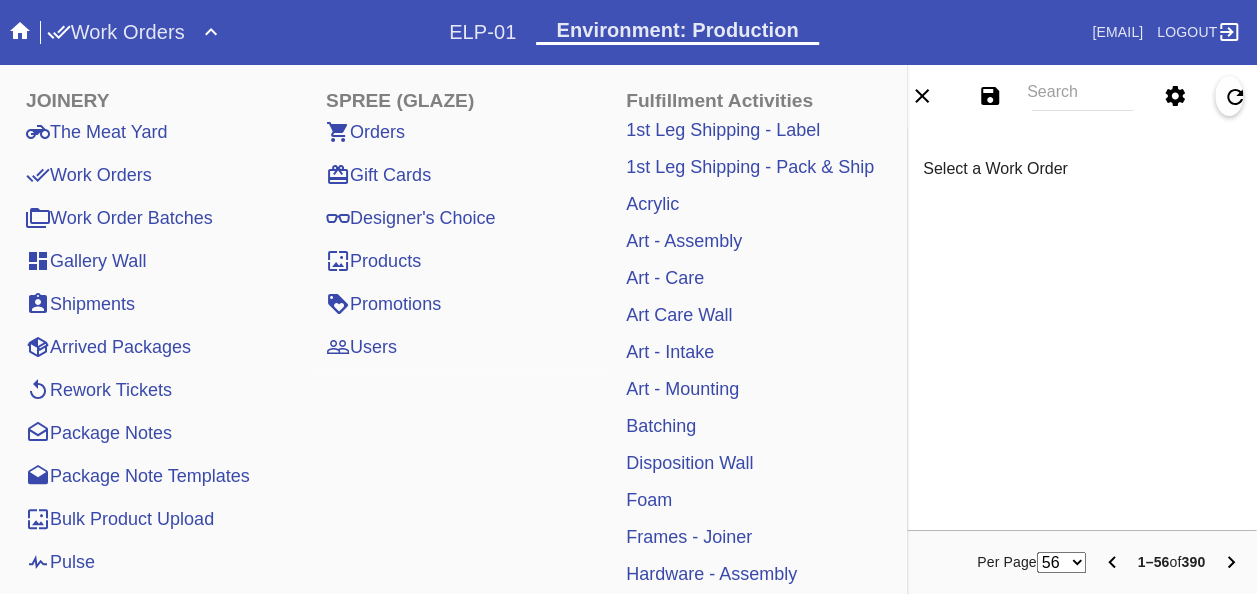click on "Pulse" at bounding box center (60, 562) 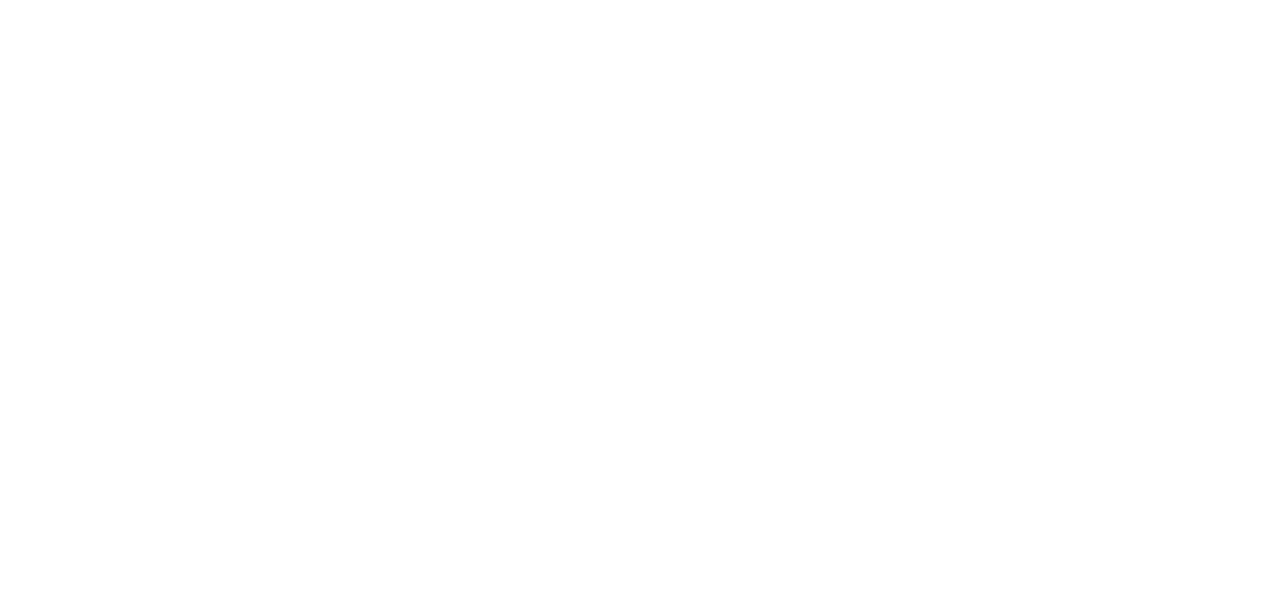 scroll, scrollTop: 0, scrollLeft: 0, axis: both 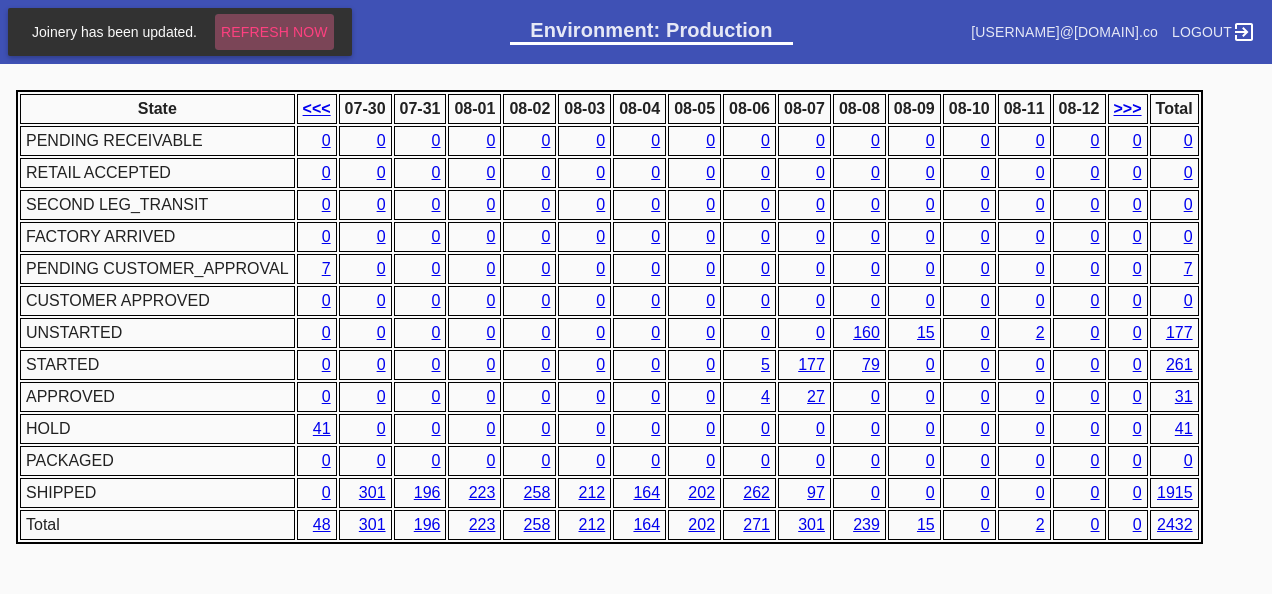 click on "Refresh Now" at bounding box center [274, 32] 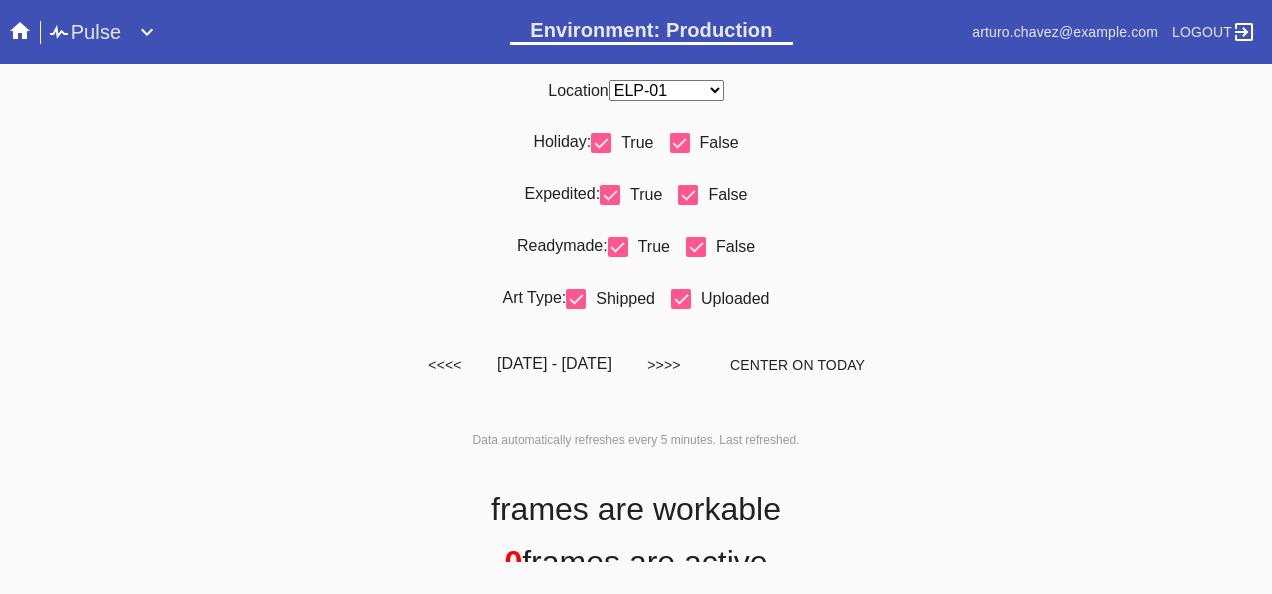 scroll, scrollTop: 0, scrollLeft: 0, axis: both 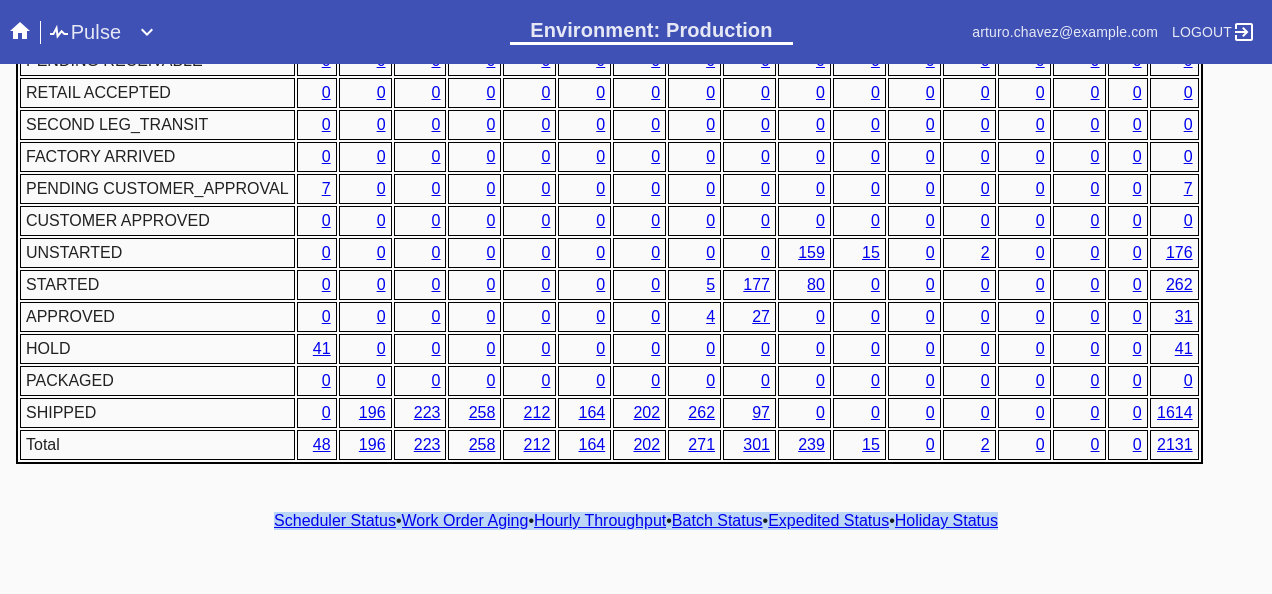 drag, startPoint x: 118, startPoint y: 494, endPoint x: 1056, endPoint y: 554, distance: 939.917 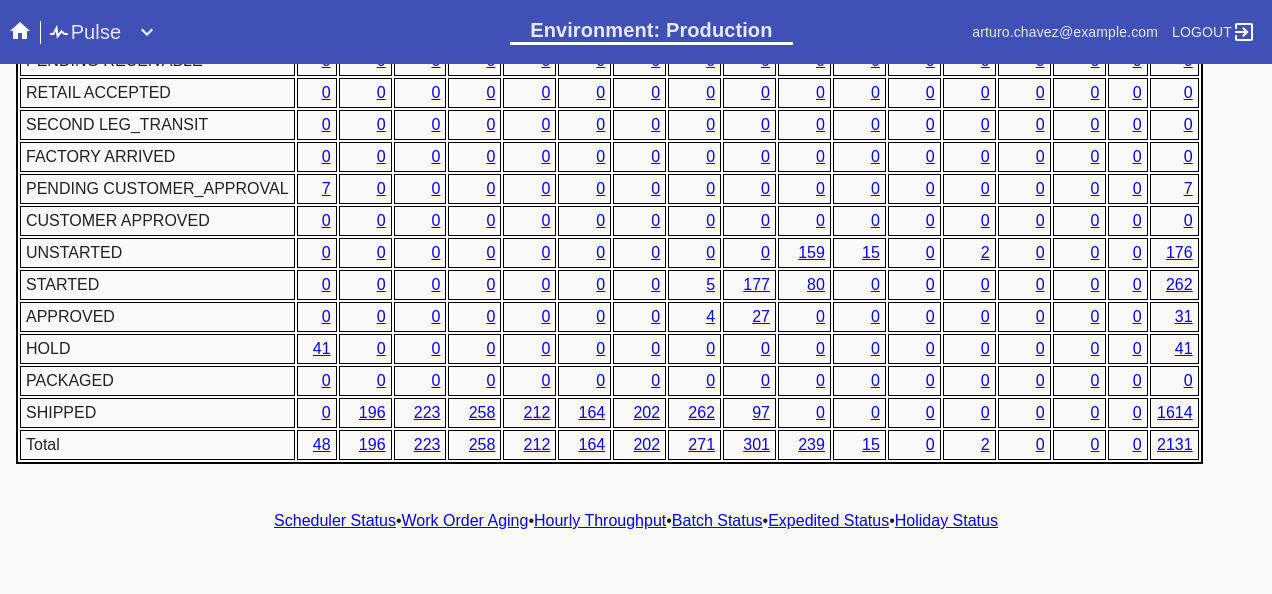 click on "Scheduler Status  •  Work Order Aging  •  Hourly Throughput  •  Batch Status  •  Expedited Status  •  Holiday Status" at bounding box center (636, 521) 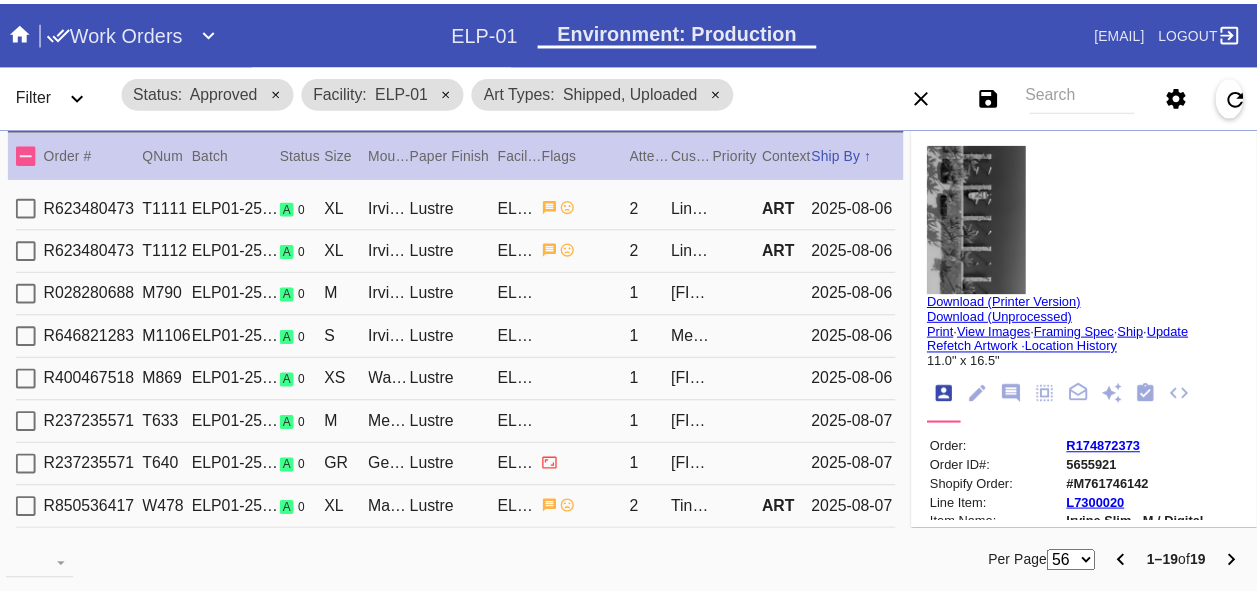 scroll, scrollTop: 0, scrollLeft: 0, axis: both 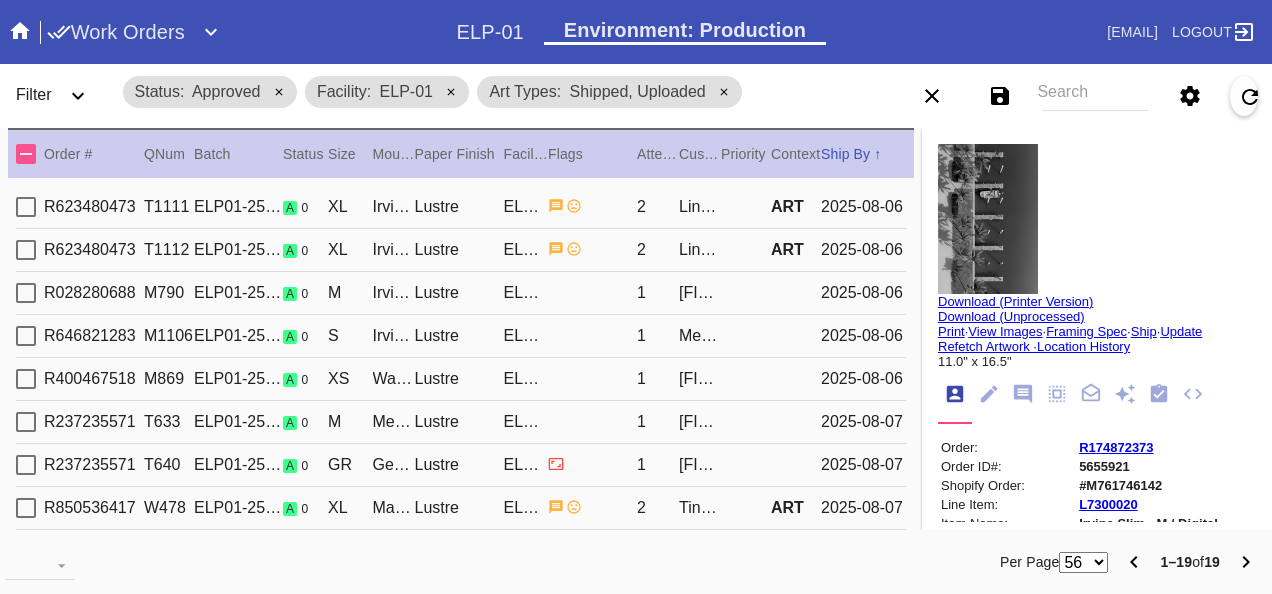click at bounding box center [592, 206] 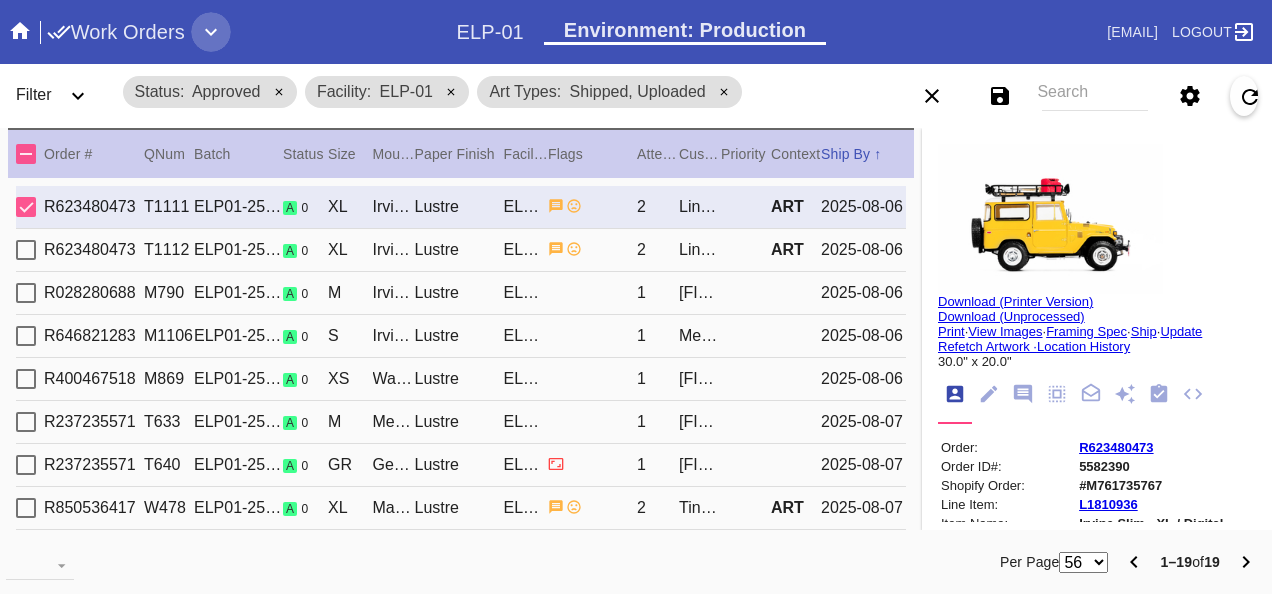 click at bounding box center [211, 32] 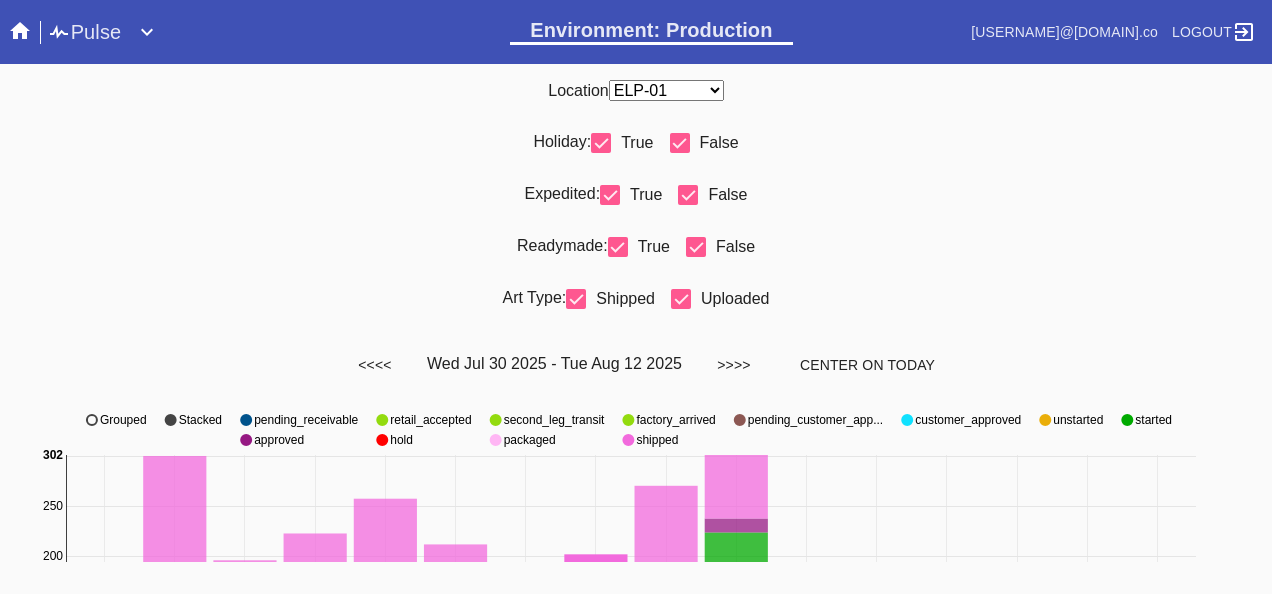 scroll, scrollTop: 0, scrollLeft: 0, axis: both 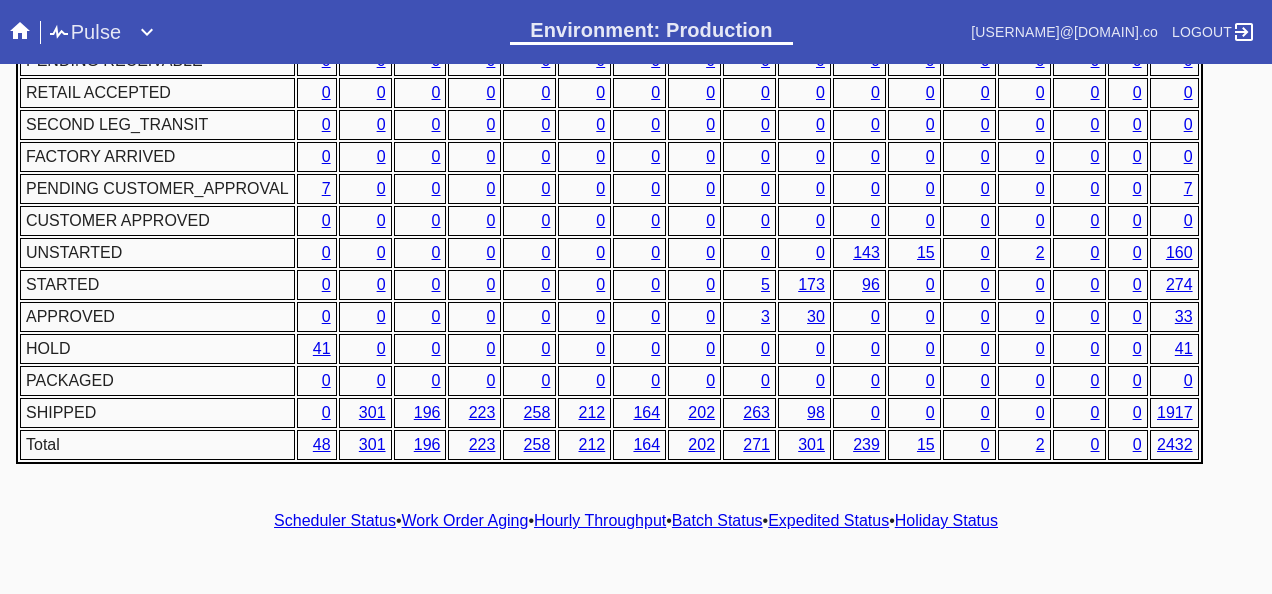 click on "160" at bounding box center [1179, 252] 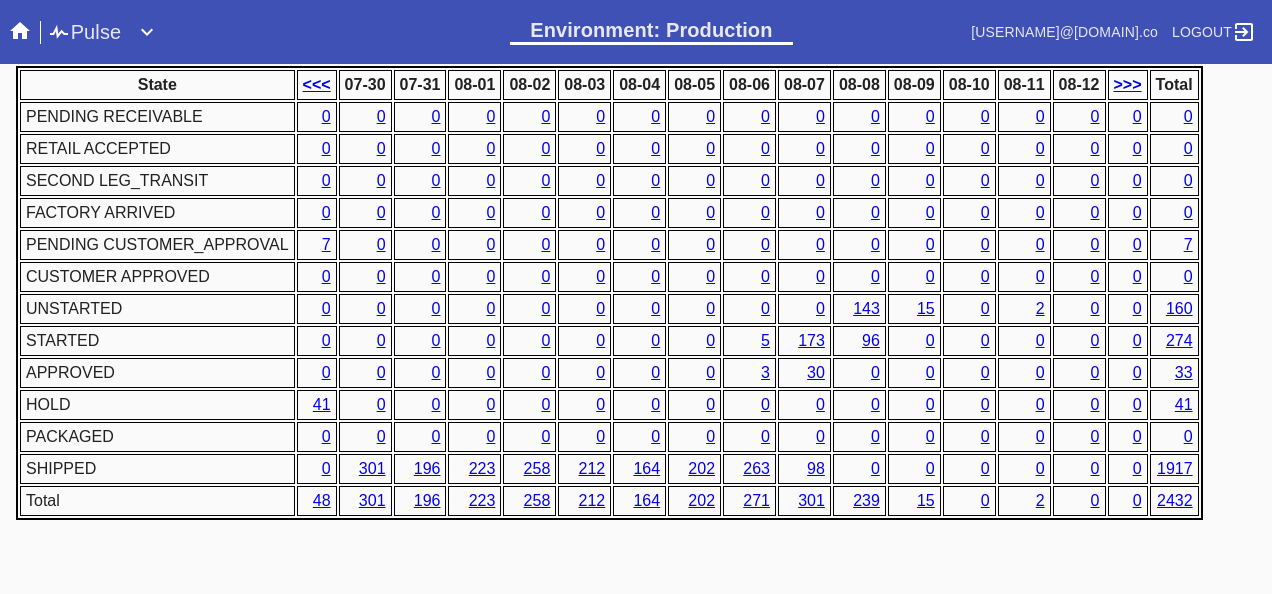 scroll, scrollTop: 1076, scrollLeft: 0, axis: vertical 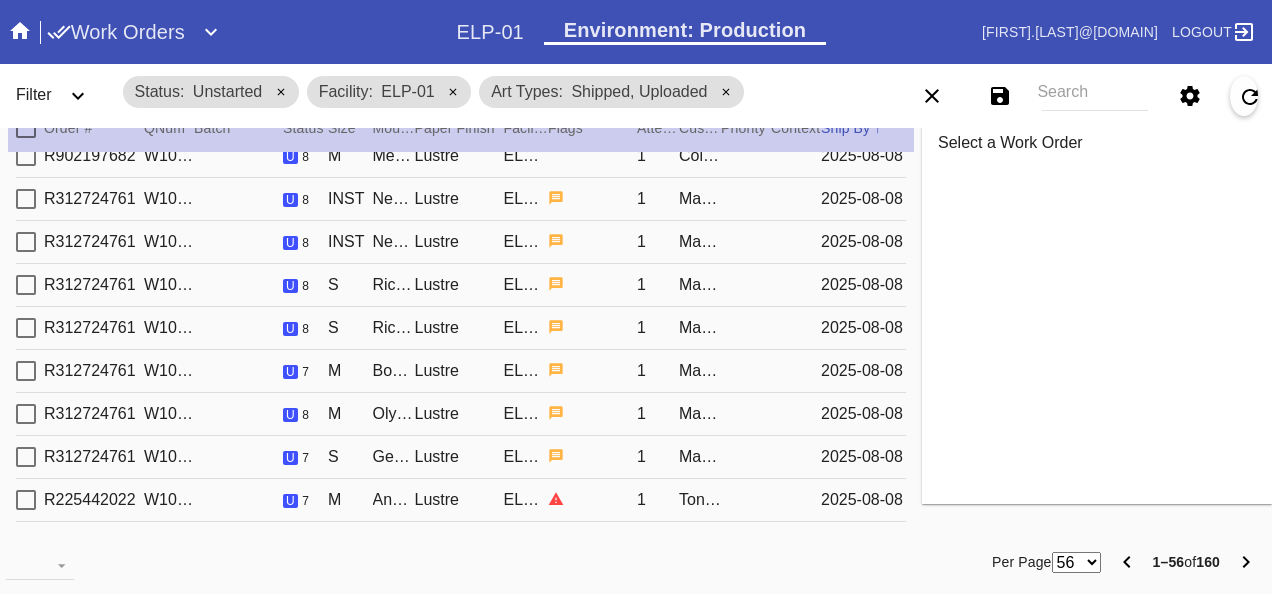 click 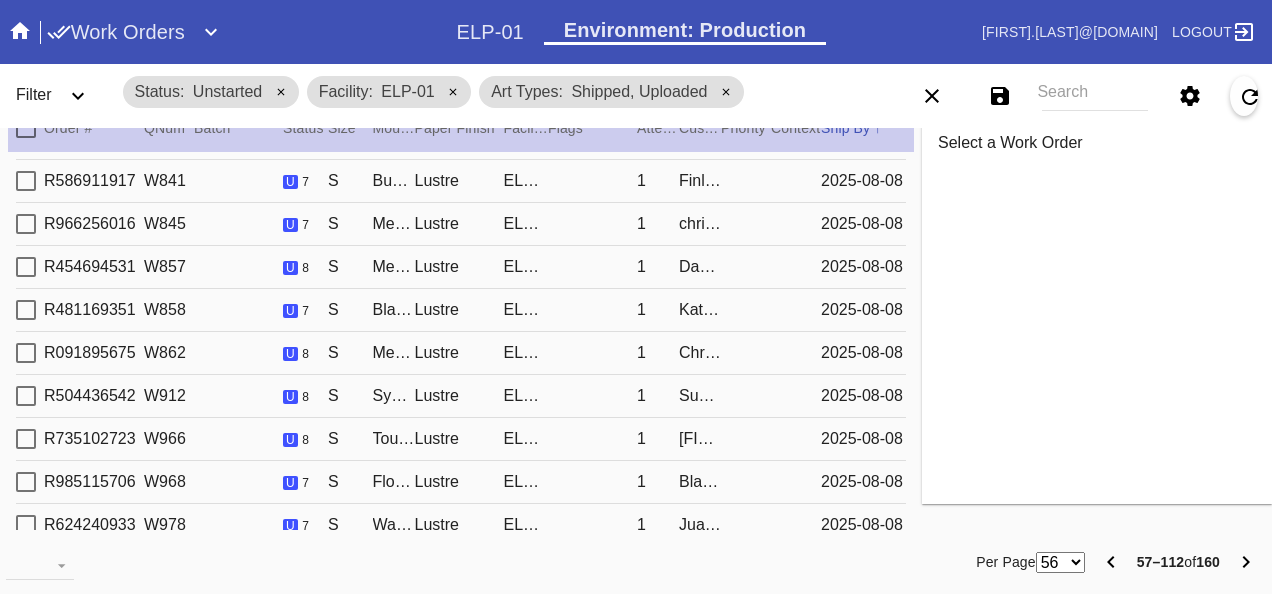 scroll, scrollTop: 2102, scrollLeft: 0, axis: vertical 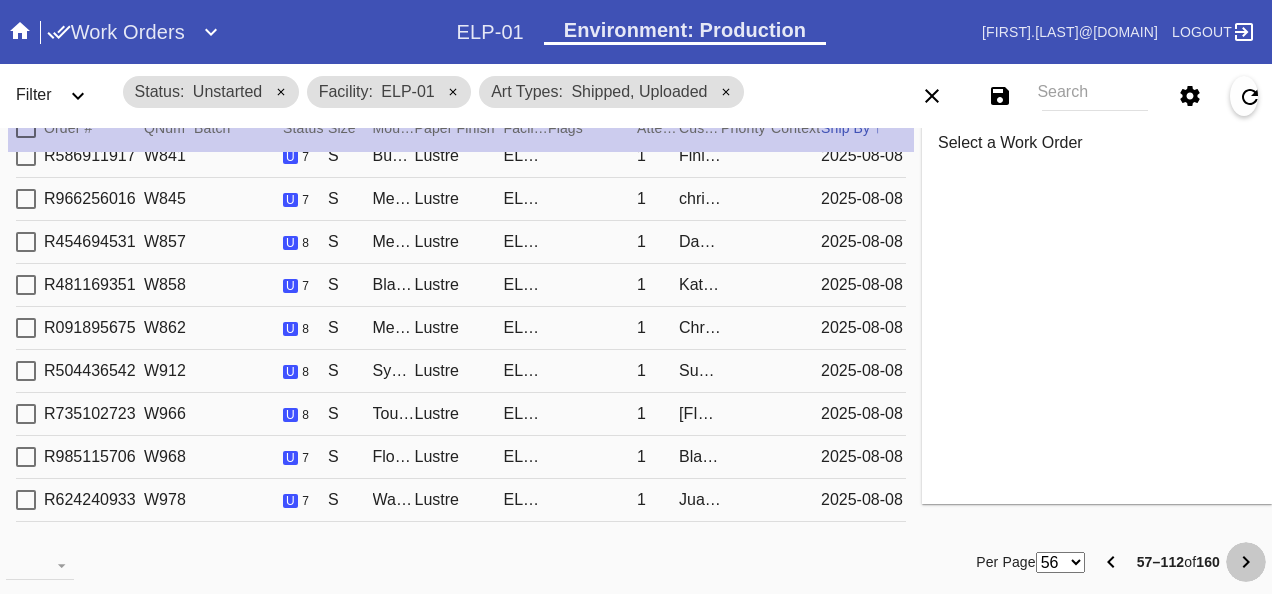 click 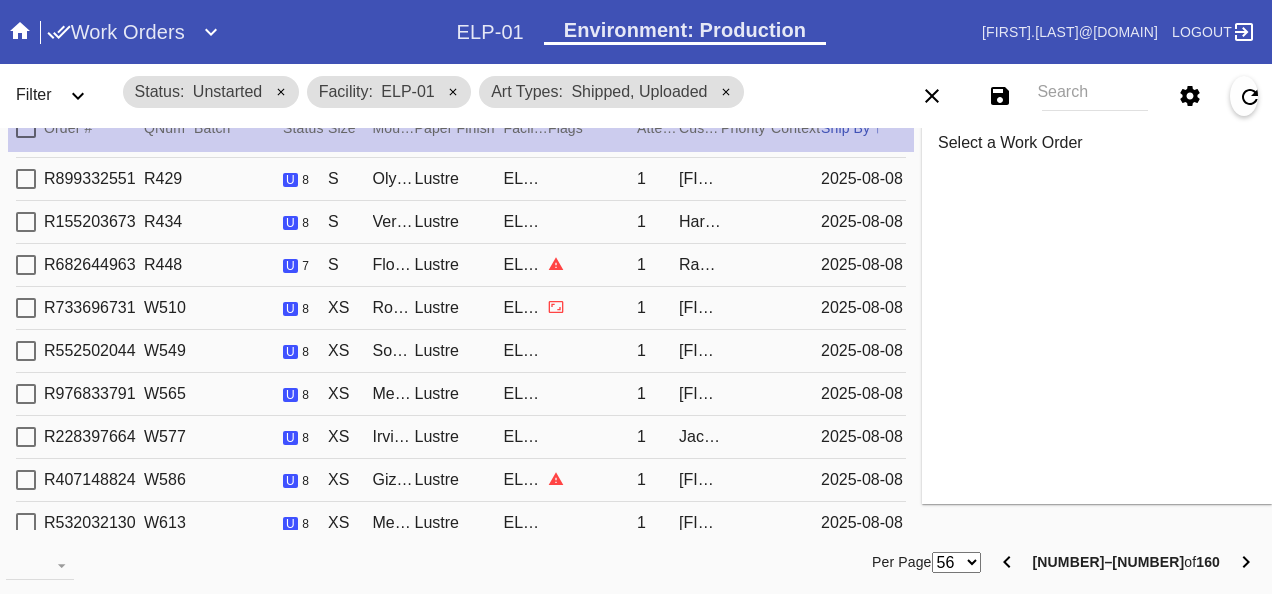 scroll, scrollTop: 0, scrollLeft: 0, axis: both 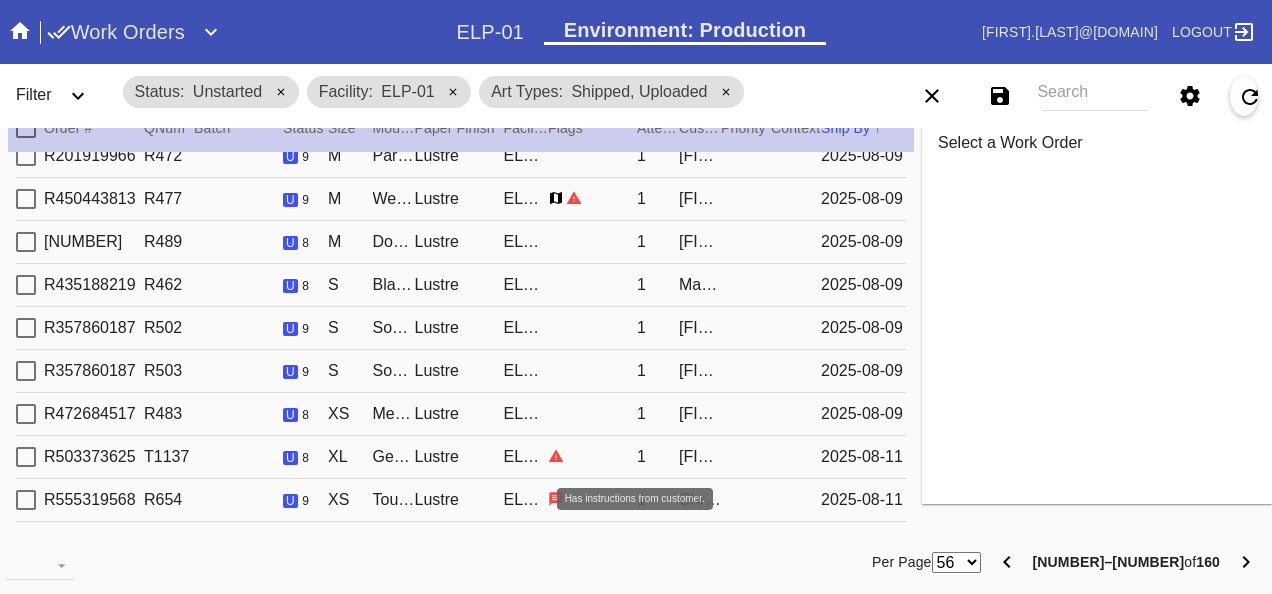 click 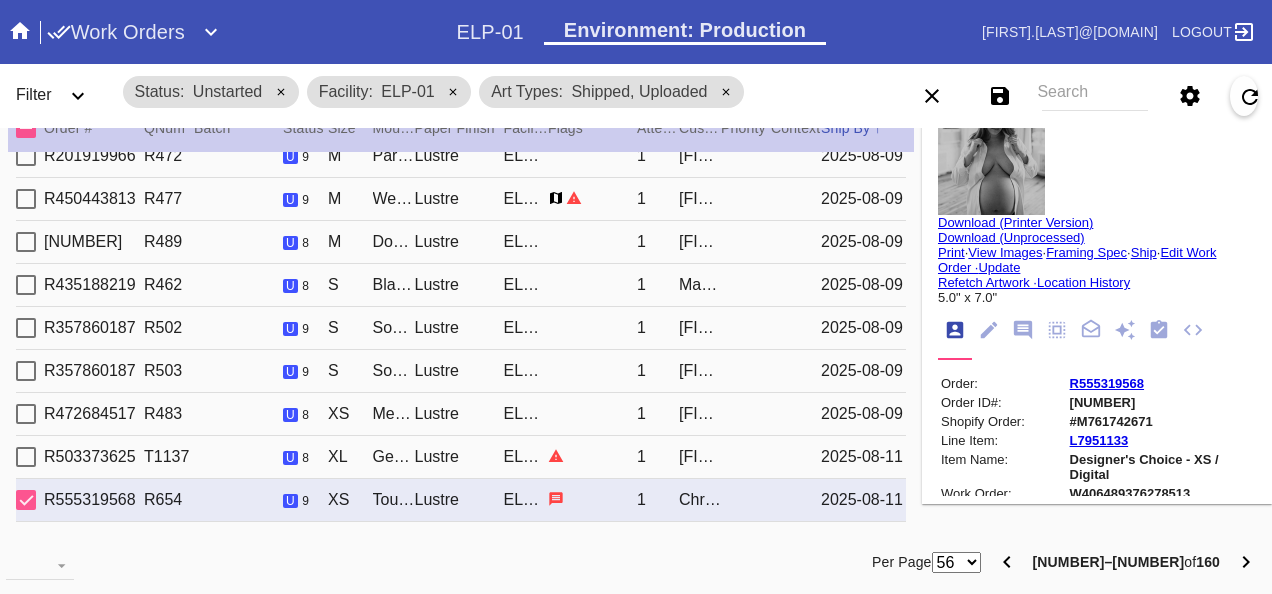 scroll, scrollTop: 0, scrollLeft: 0, axis: both 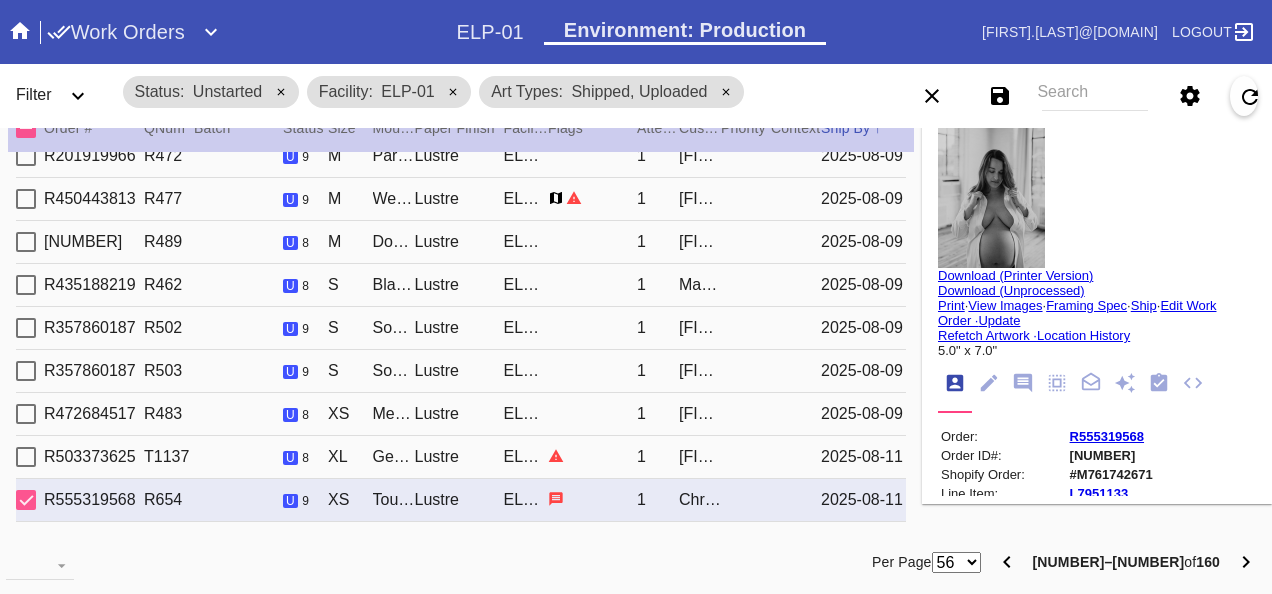click on "Download (Printer Version)" at bounding box center (1015, 275) 